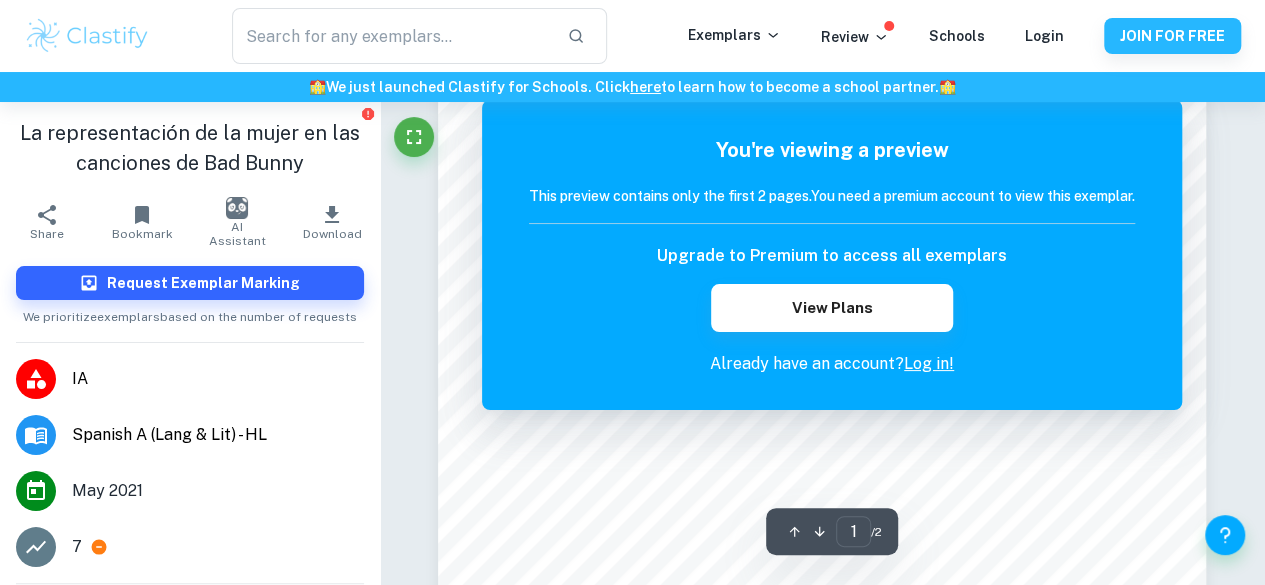 scroll, scrollTop: 0, scrollLeft: 0, axis: both 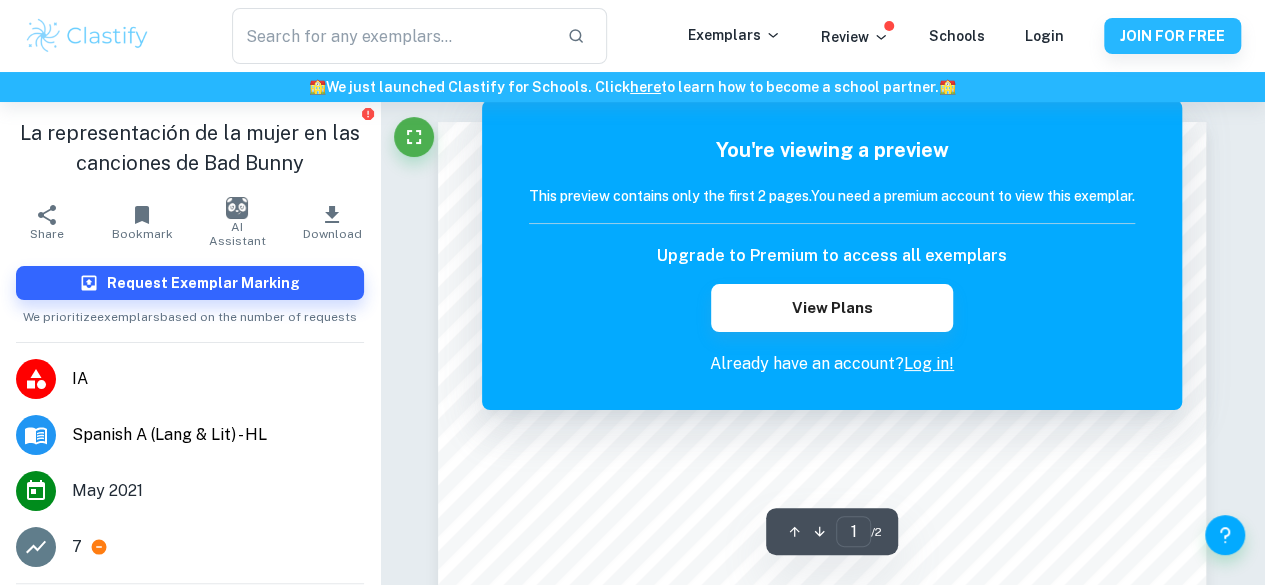 click on "We value your privacy We use cookies to enhance your browsing experience, serve personalised ads or content, and analyse our traffic. By clicking "Accept All", you consent to our use of cookies.   Cookie Policy Customise   Reject All   Accept All   Customise Consent Preferences   We use cookies to help you navigate efficiently and perform certain functions. You will find detailed information about all cookies under each consent category below. The cookies that are categorised as "Necessary" are stored on your browser as they are essential for enabling the basic functionalities of the site. ...  Show more For more information on how Google's third-party cookies operate and handle your data, see:   Google Privacy Policy Necessary Always Active Necessary cookies are required to enable the basic features of this site, such as providing secure log-in or adjusting your consent preferences. These cookies do not store any personally identifiable data. Functional Analytics Performance Advertisement Uncategorised" at bounding box center [632, 292] 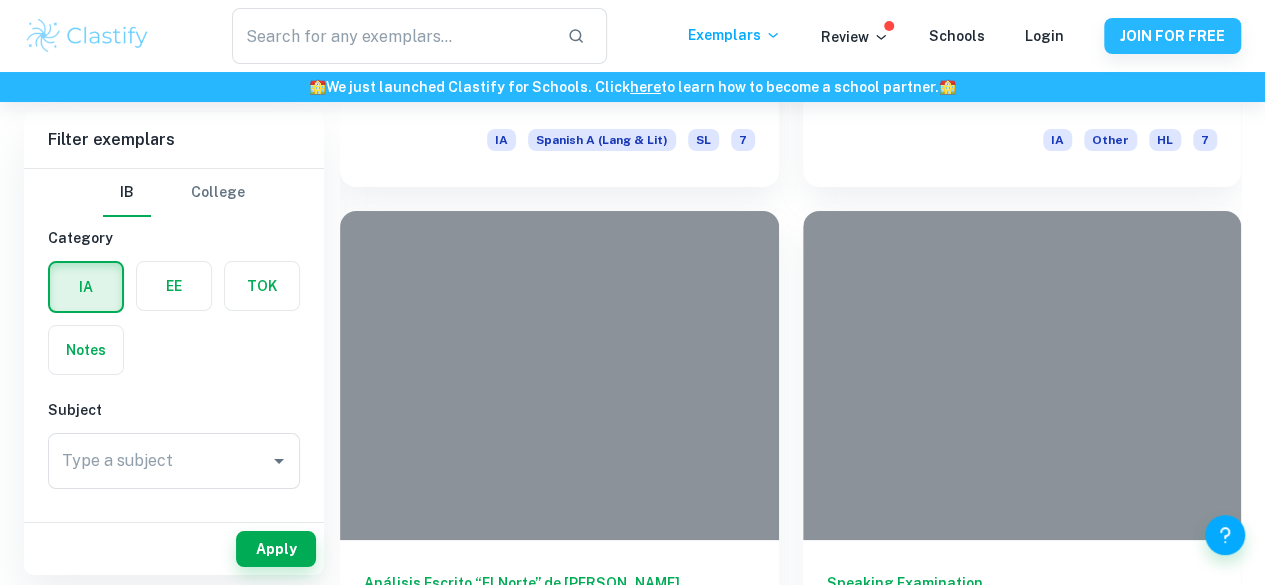 scroll, scrollTop: 3620, scrollLeft: 0, axis: vertical 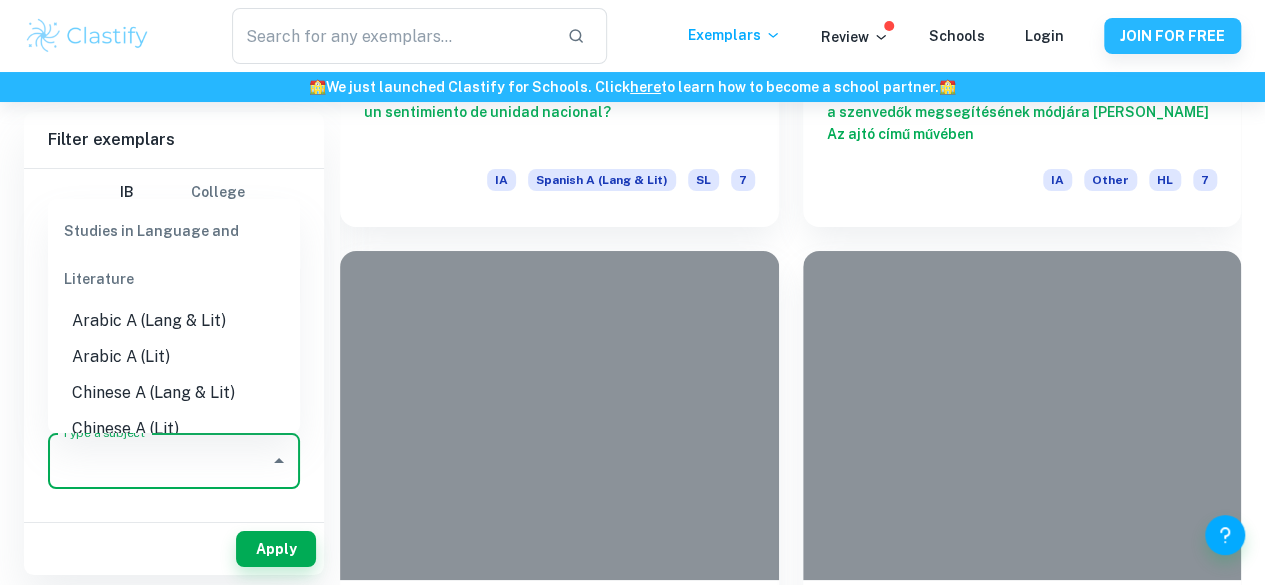 click on "Type a subject" at bounding box center (159, 461) 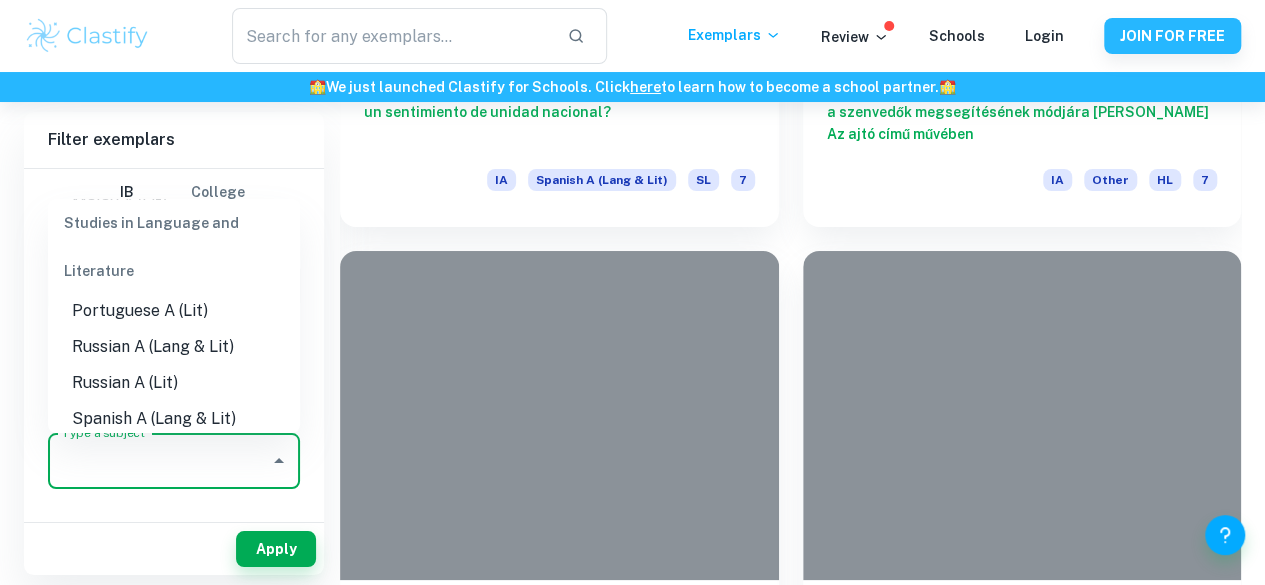 scroll, scrollTop: 860, scrollLeft: 0, axis: vertical 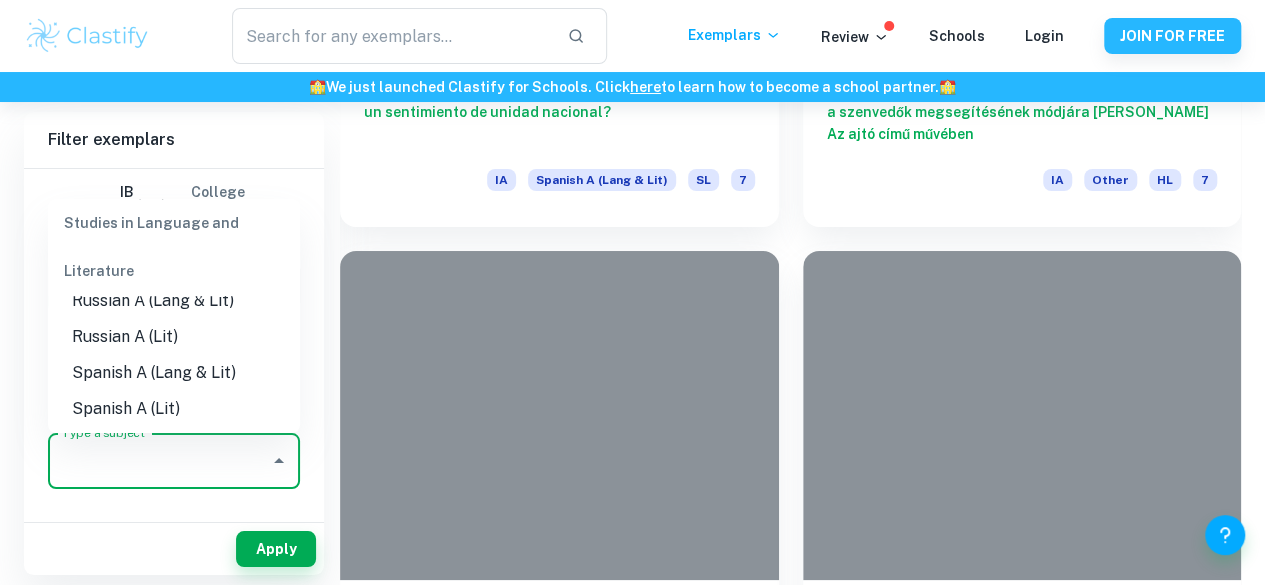 click on "Spanish A (Lang & Lit)" at bounding box center [174, 373] 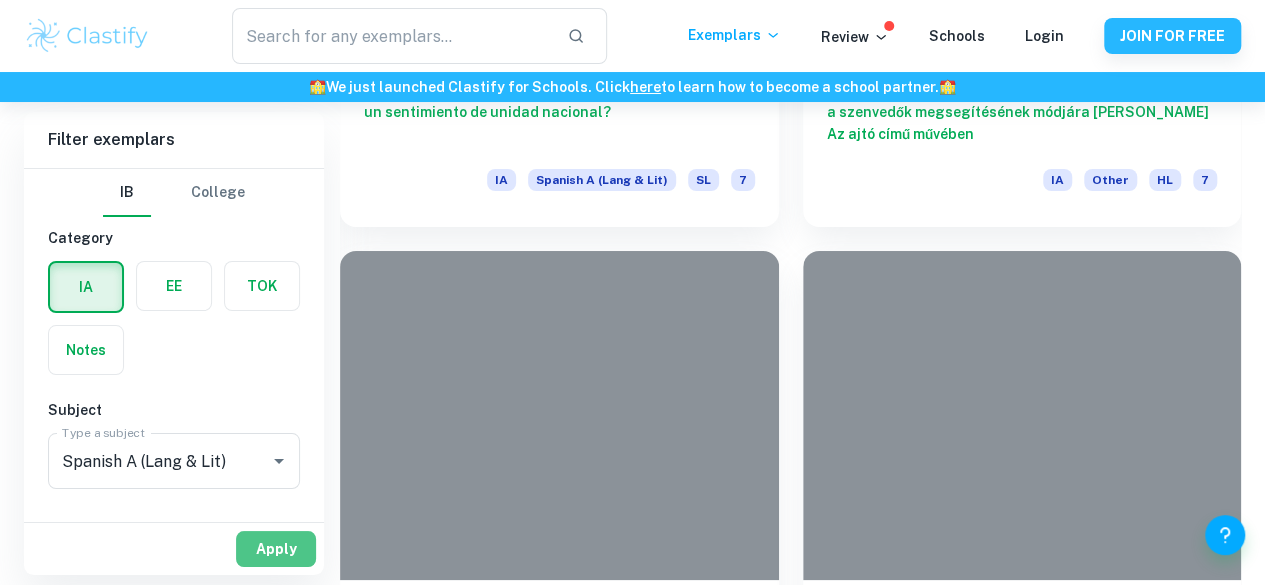 click on "Apply" at bounding box center [276, 549] 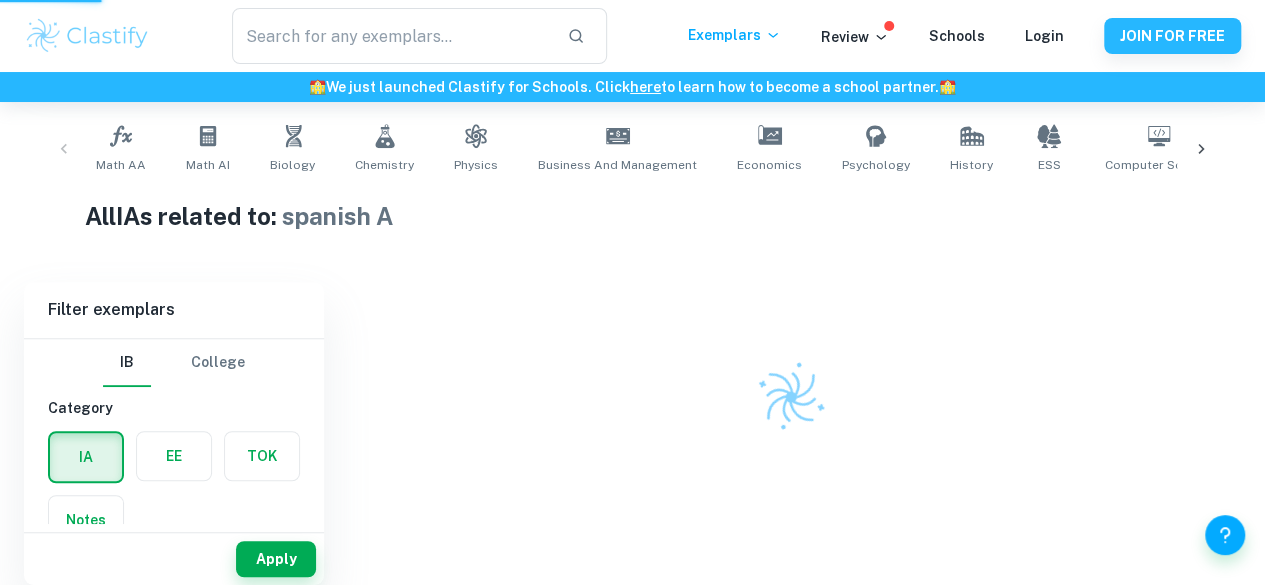 scroll, scrollTop: 388, scrollLeft: 0, axis: vertical 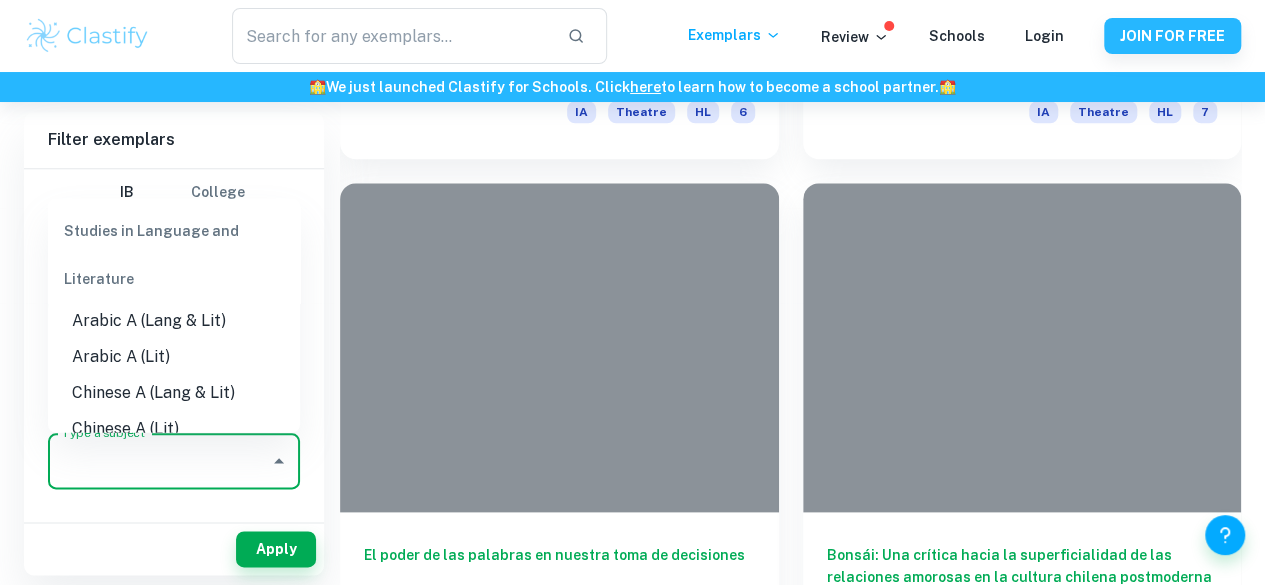 click on "Type a subject" at bounding box center (159, 461) 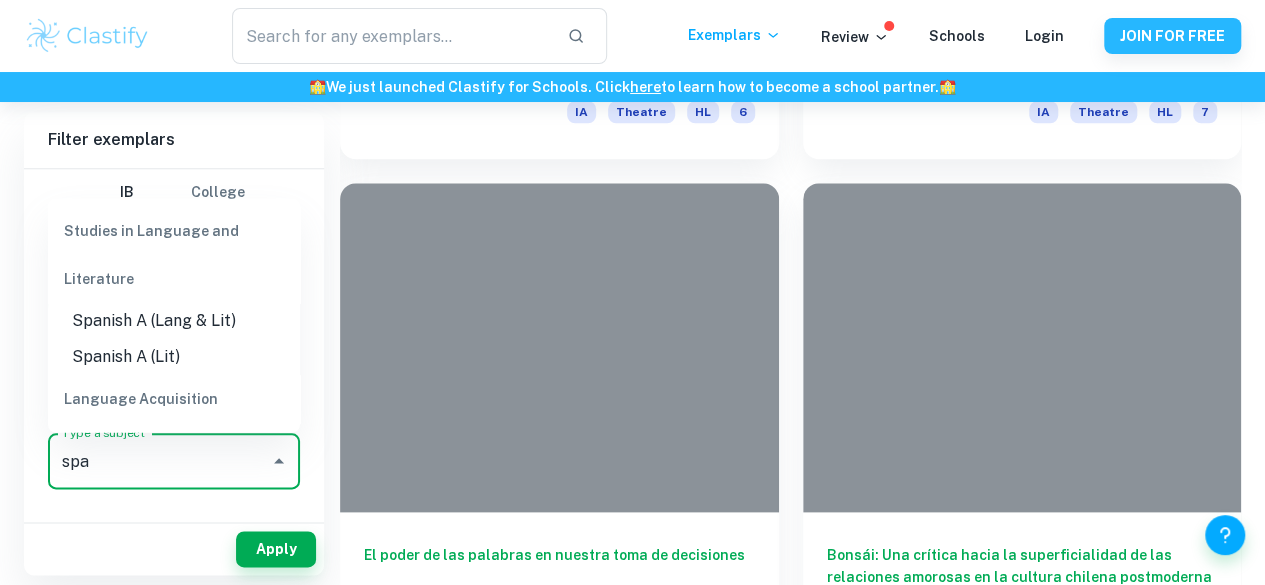 click on "Spanish A (Lang & Lit)" at bounding box center [174, 320] 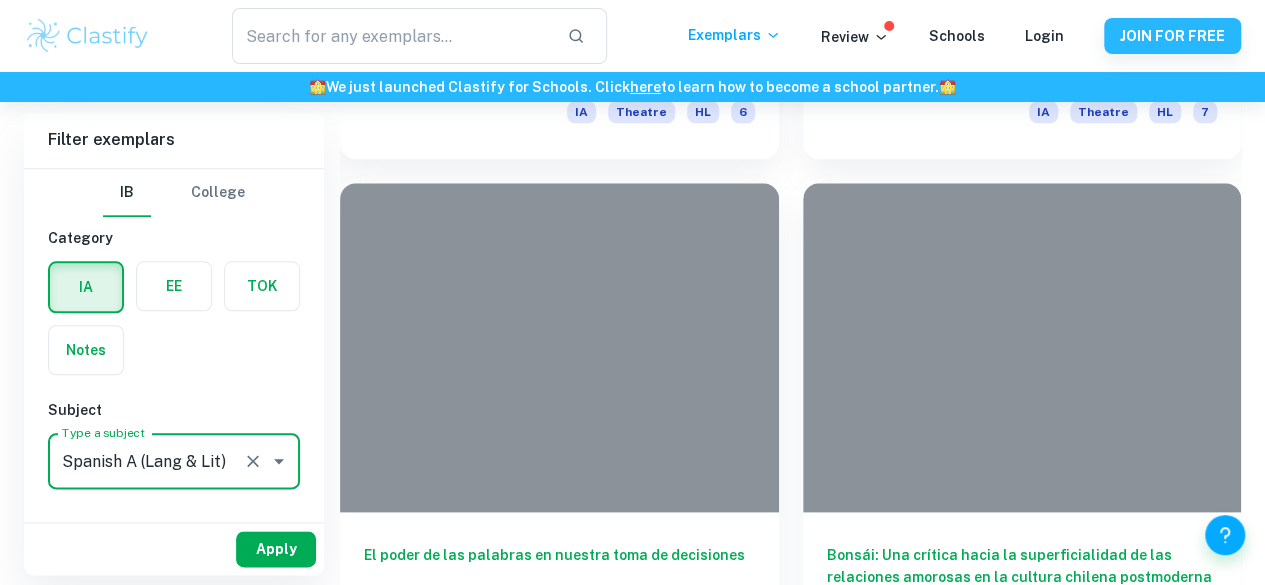 type on "Spanish A (Lang & Lit)" 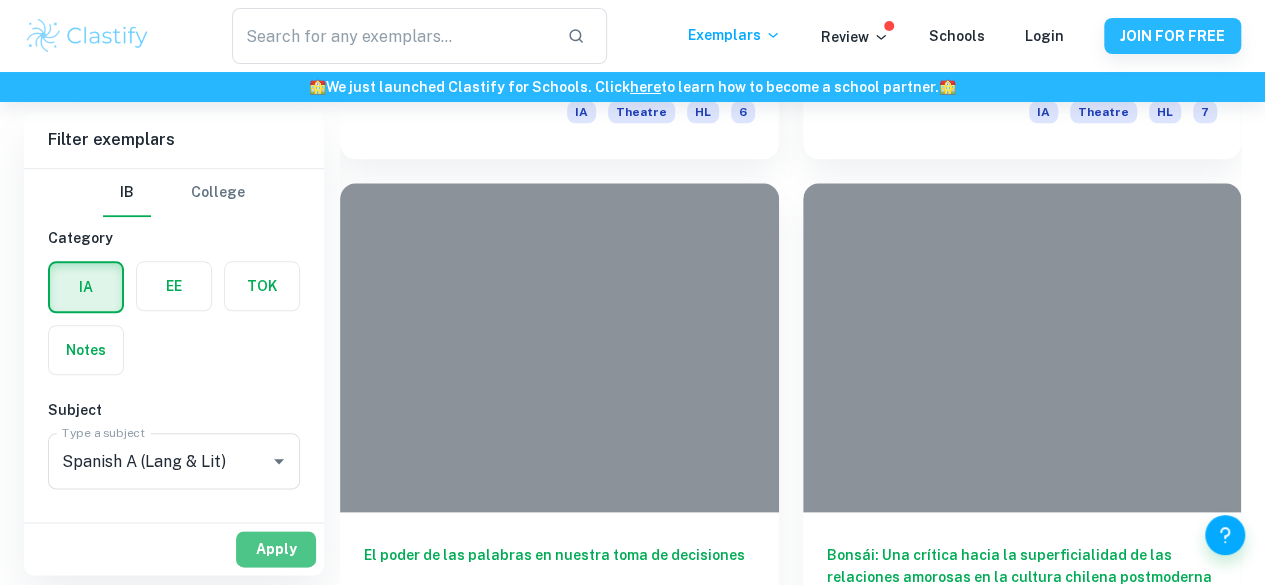 click on "Apply" at bounding box center [276, 549] 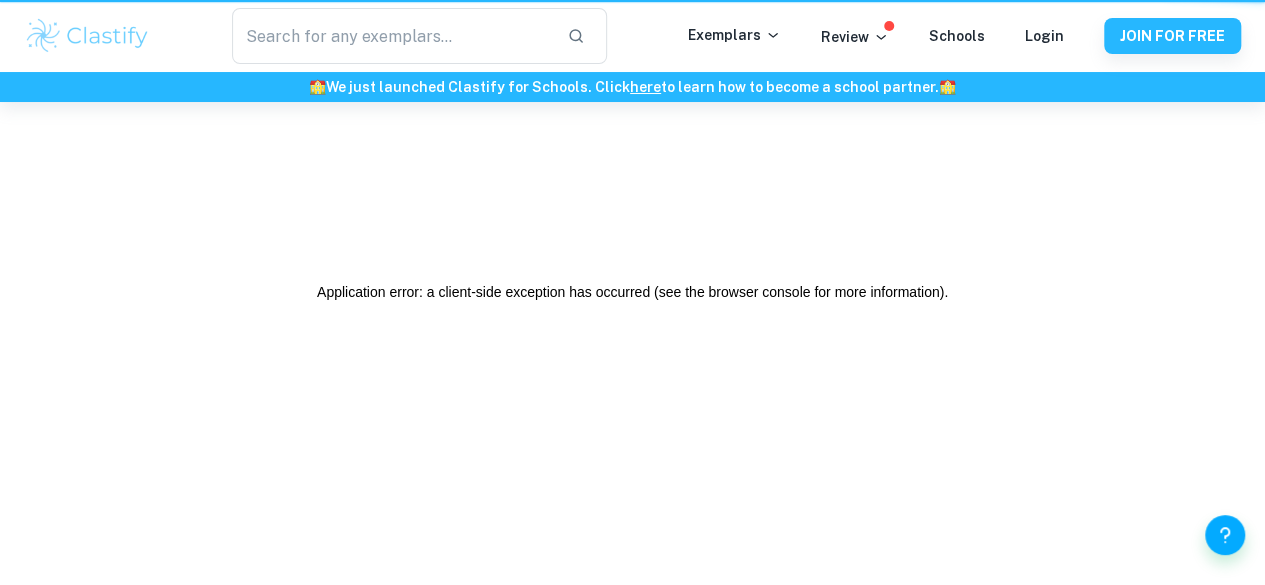 scroll, scrollTop: 0, scrollLeft: 0, axis: both 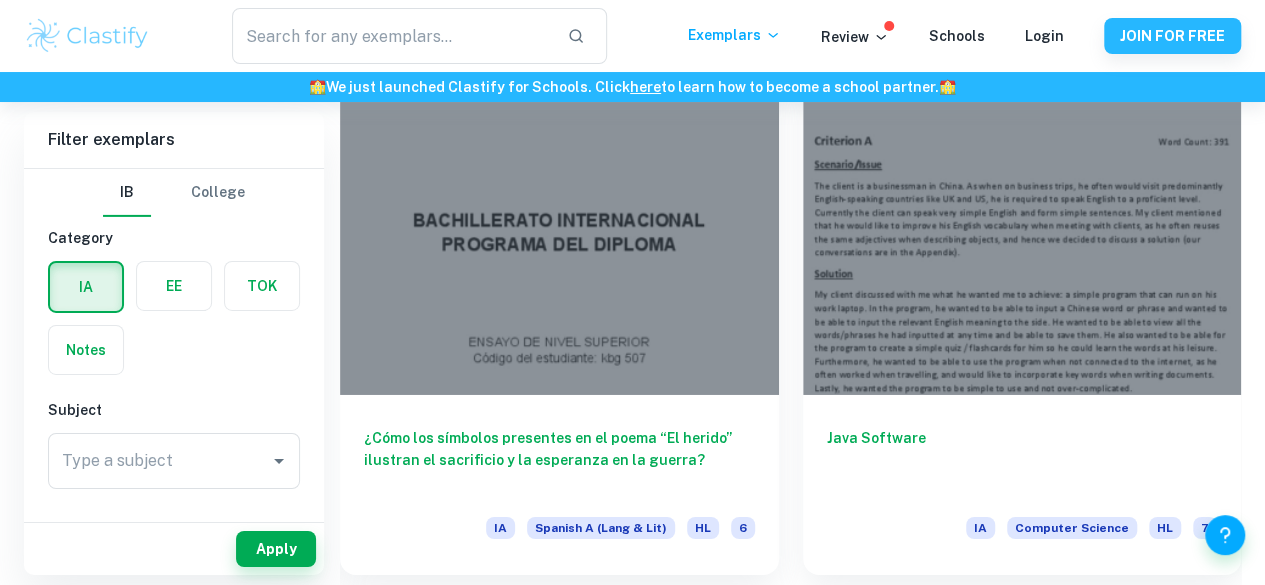 click on "Category" at bounding box center [174, 238] 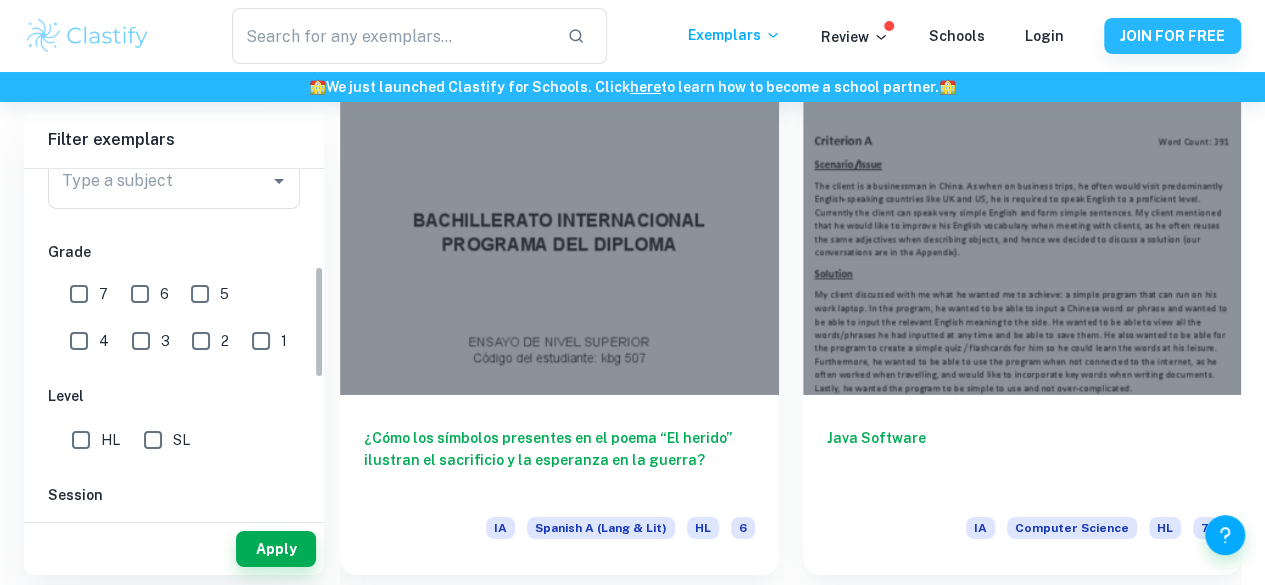 scroll, scrollTop: 320, scrollLeft: 0, axis: vertical 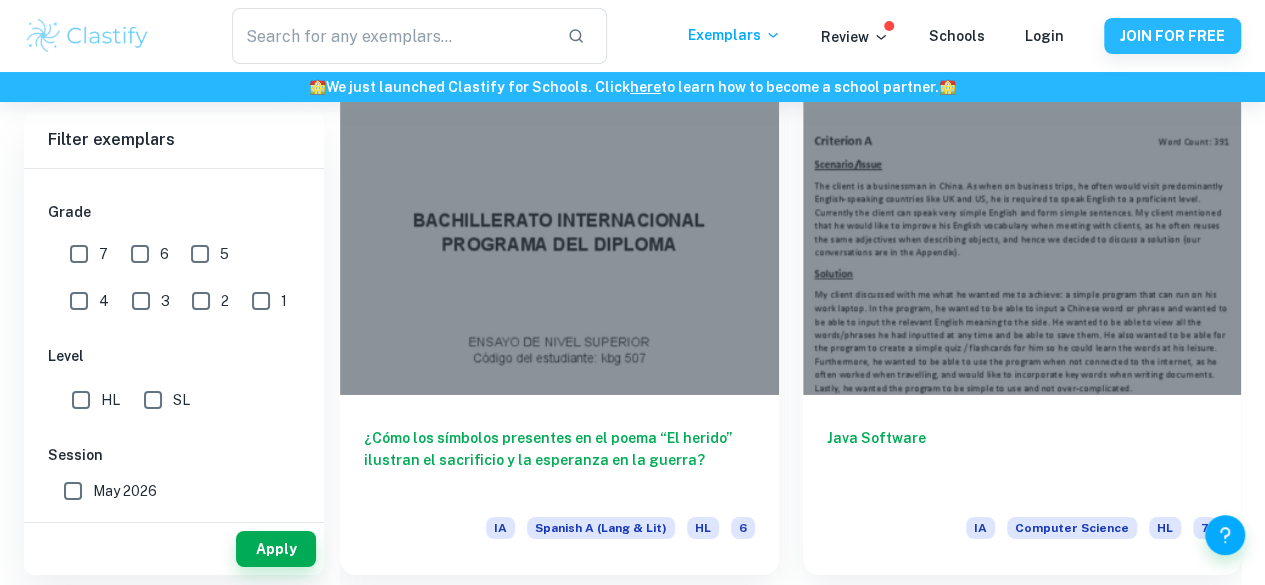 click on "7" at bounding box center [79, 254] 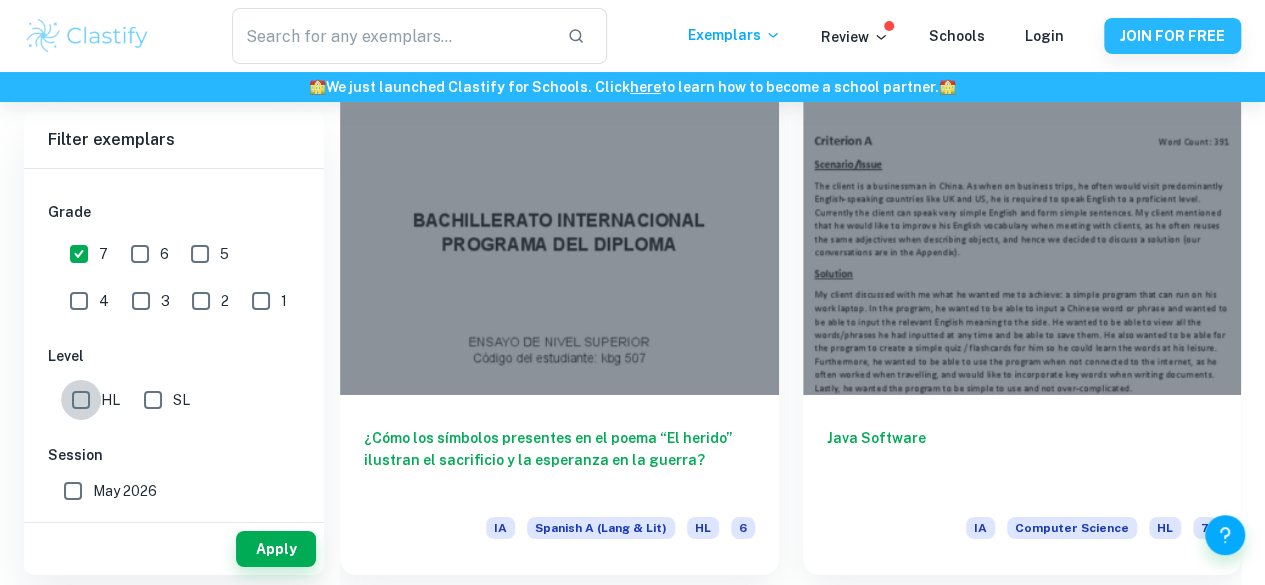 click on "HL" at bounding box center (81, 400) 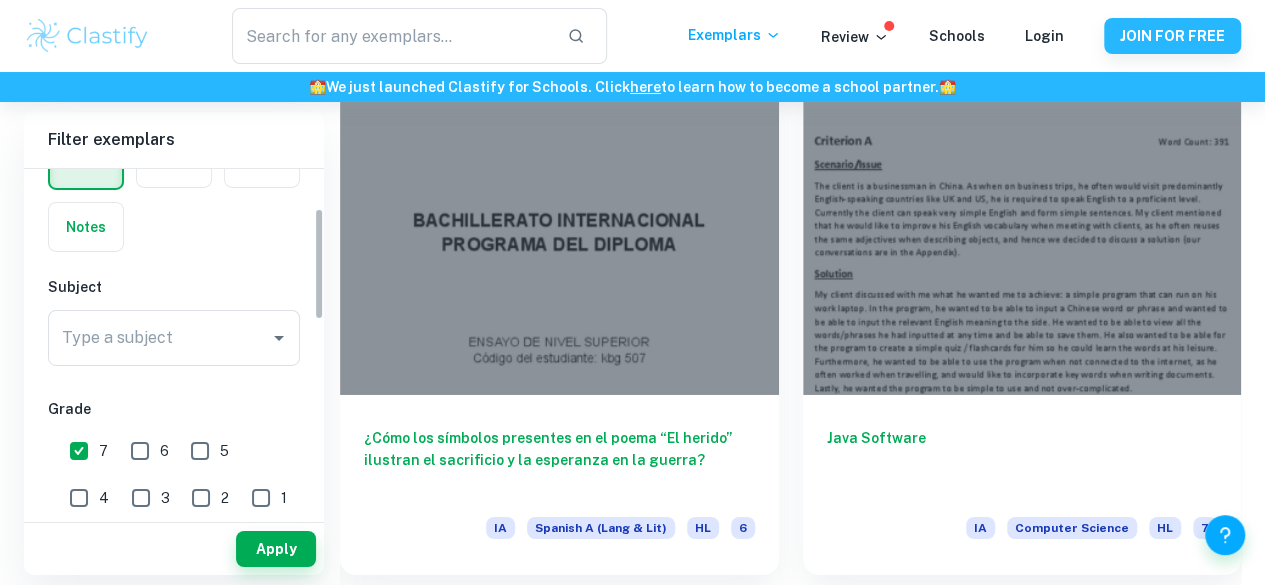 scroll, scrollTop: 120, scrollLeft: 0, axis: vertical 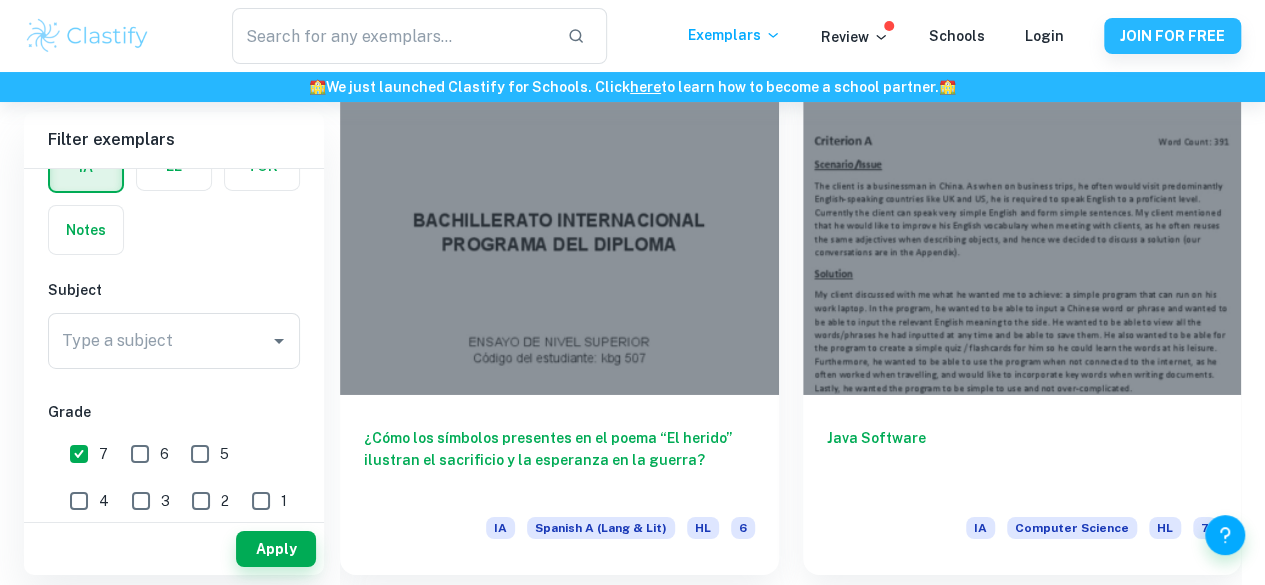click on "Type a subject" at bounding box center [174, 341] 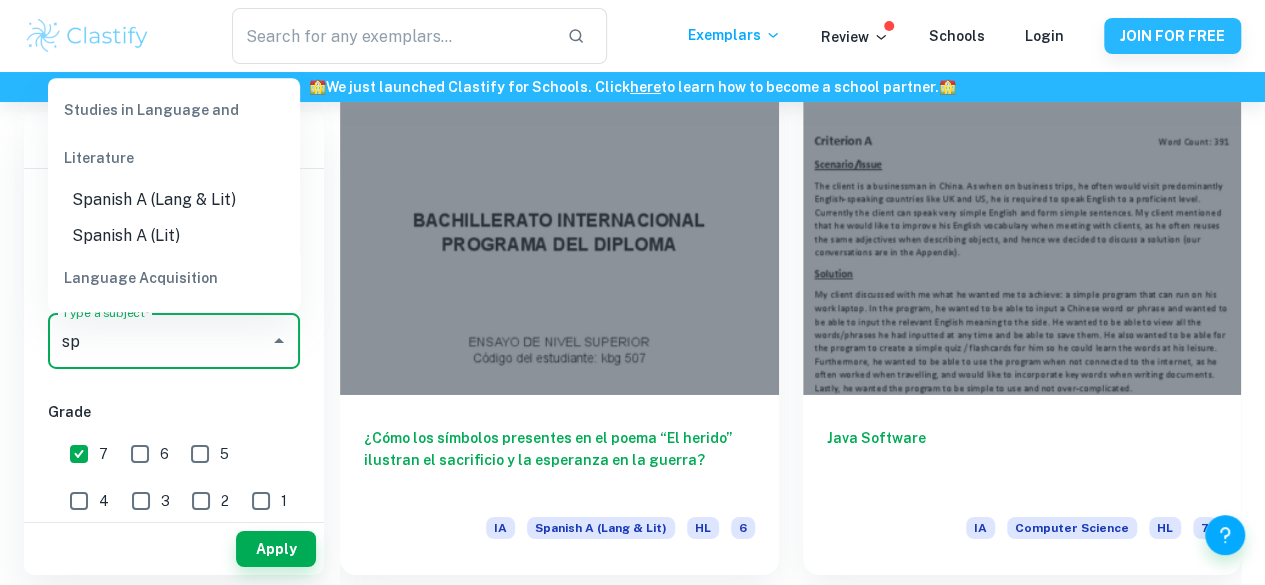 click on "Studies in Language and Literature" at bounding box center (174, 134) 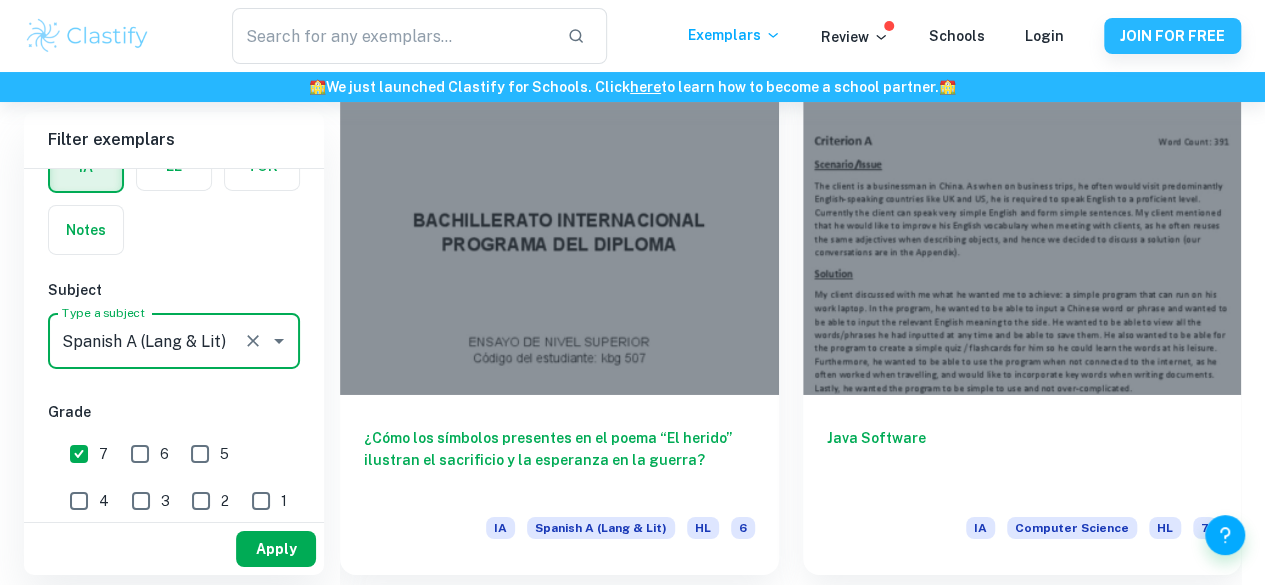 type on "Spanish A (Lang & Lit)" 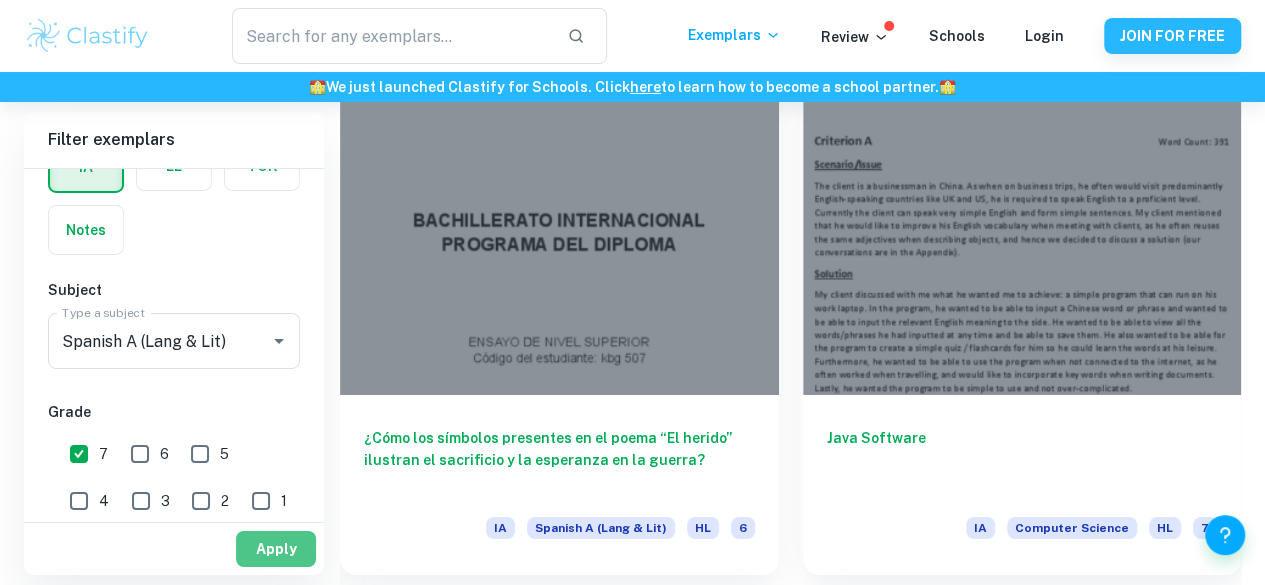 click on "Apply" at bounding box center (276, 549) 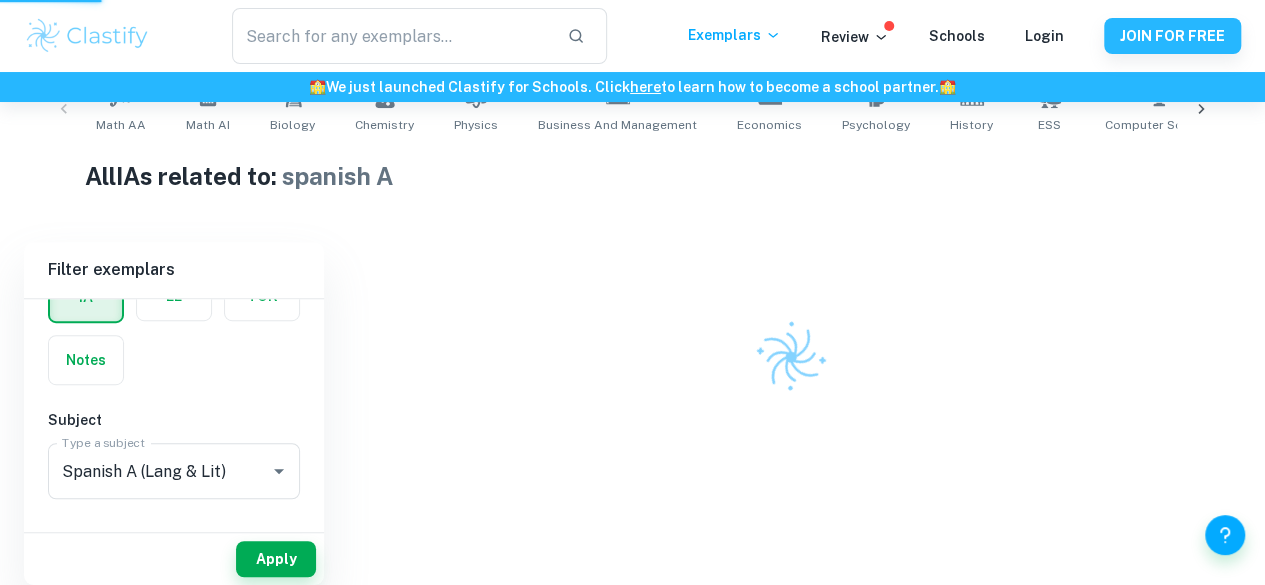 scroll, scrollTop: 412, scrollLeft: 0, axis: vertical 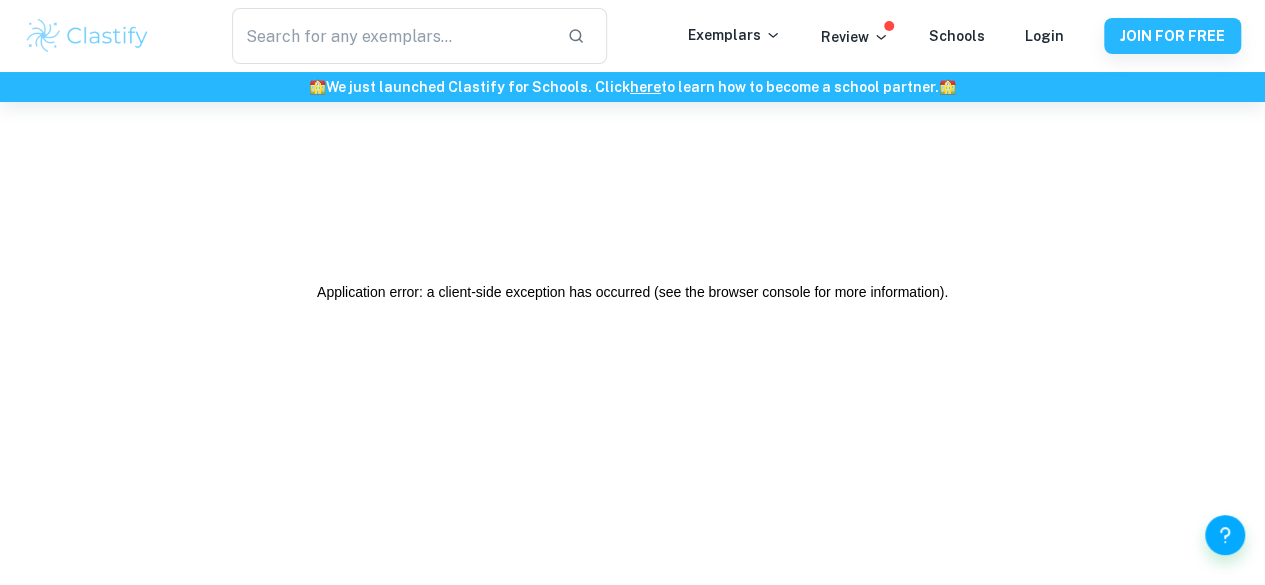 click on "Application error: a client-side exception has occurred (see the browser console for more information) ." at bounding box center (632, 292) 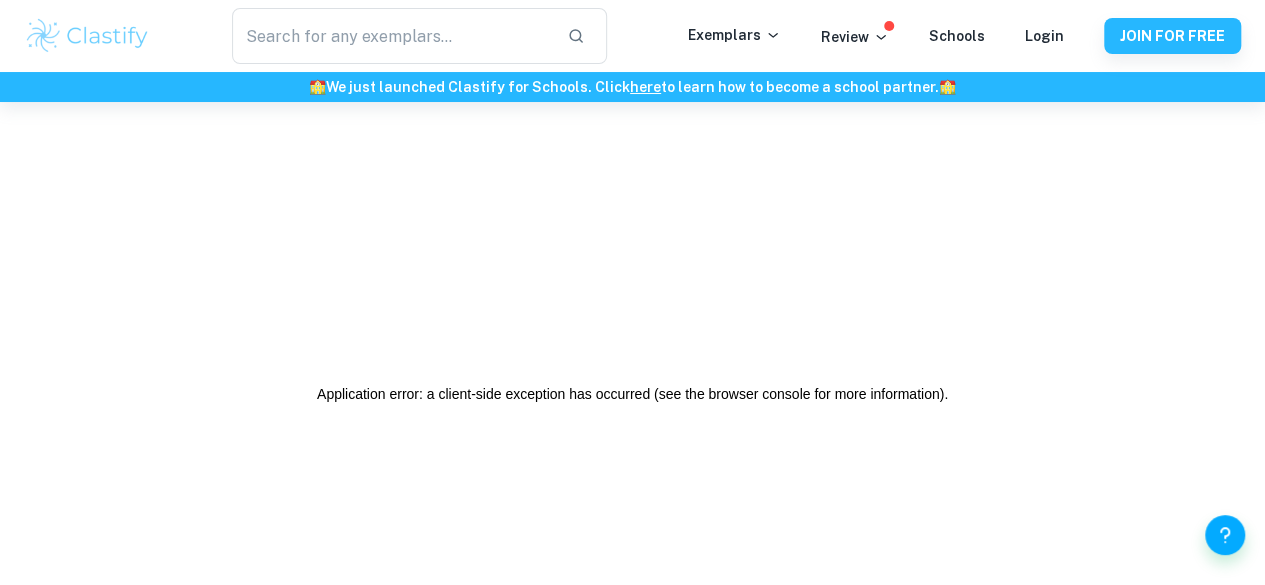 scroll, scrollTop: 102, scrollLeft: 0, axis: vertical 